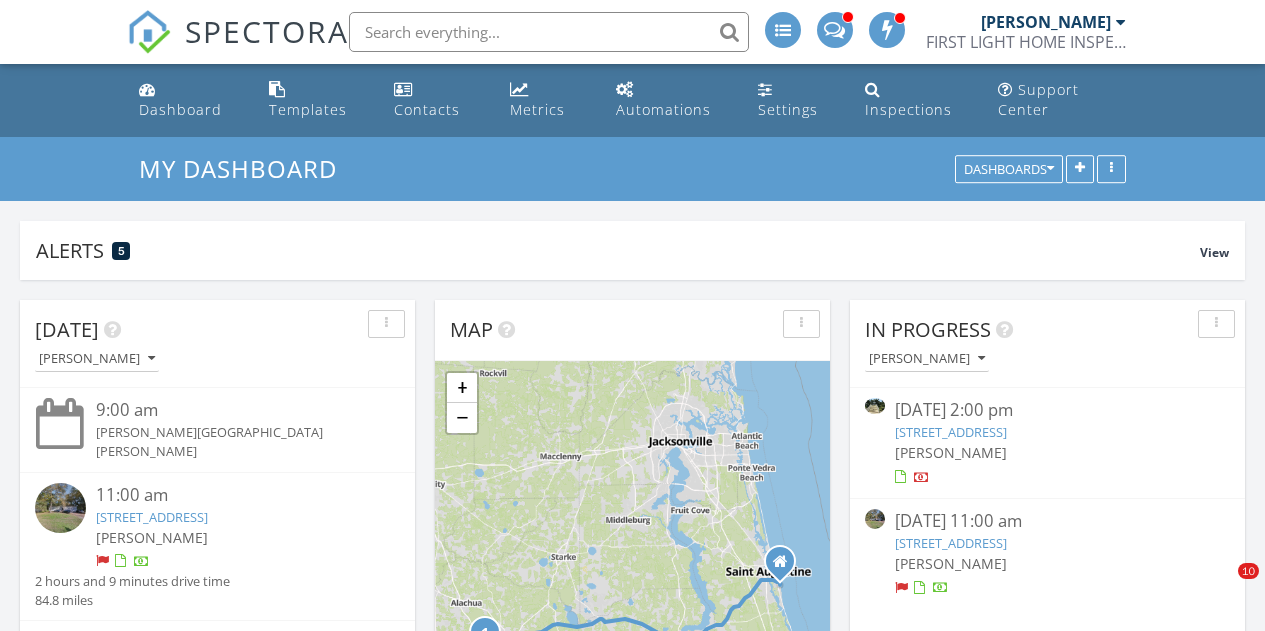 scroll, scrollTop: 0, scrollLeft: 0, axis: both 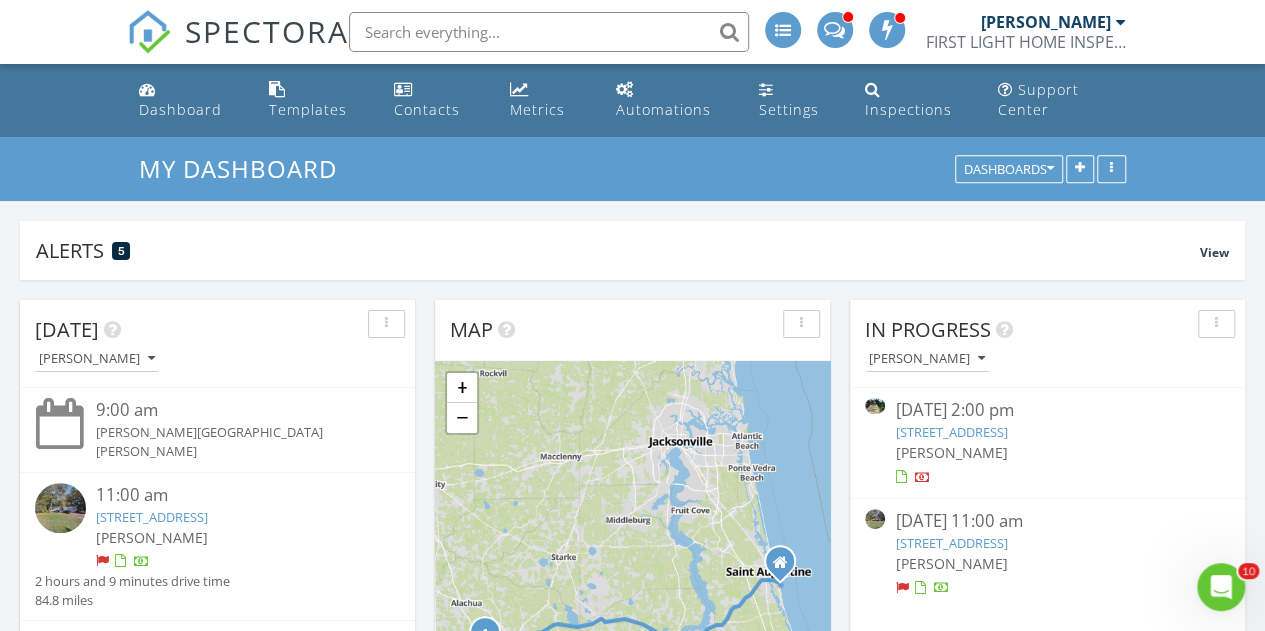 click at bounding box center (549, 32) 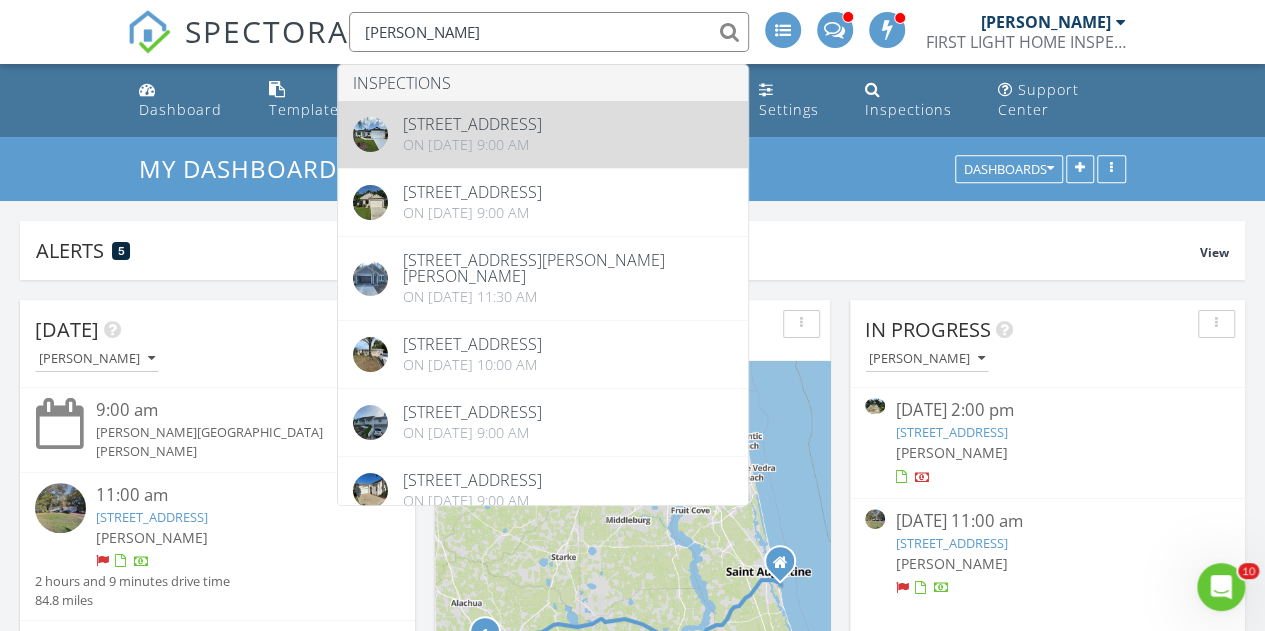 type on "wilson" 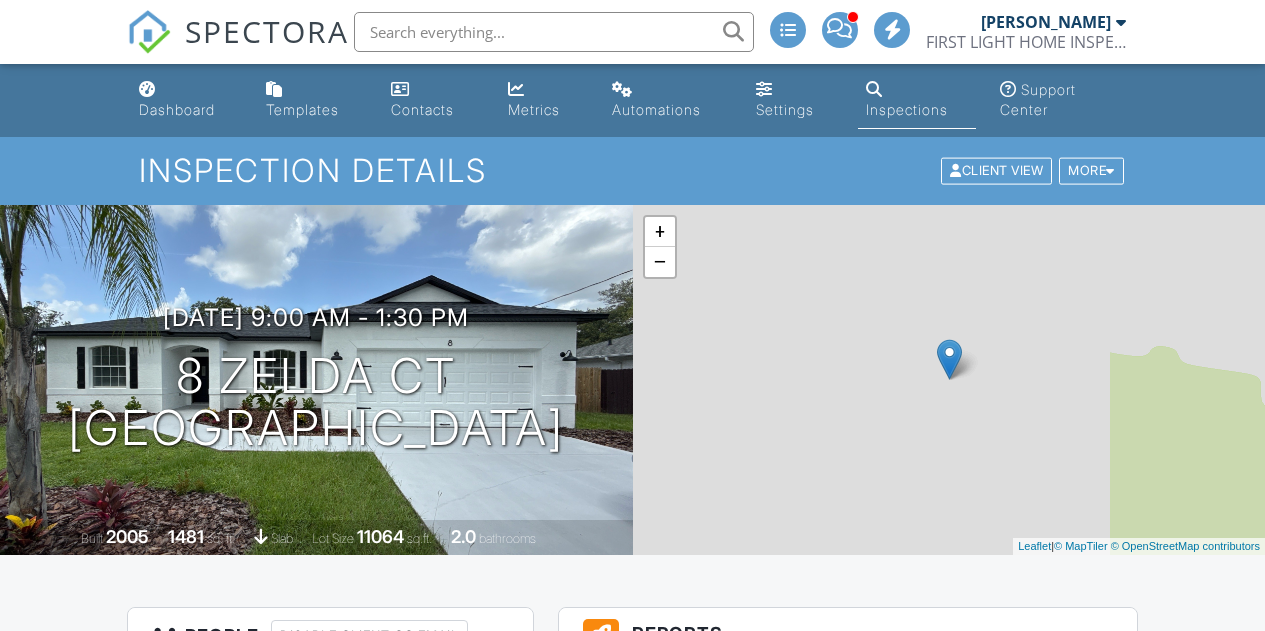 scroll, scrollTop: 1848, scrollLeft: 0, axis: vertical 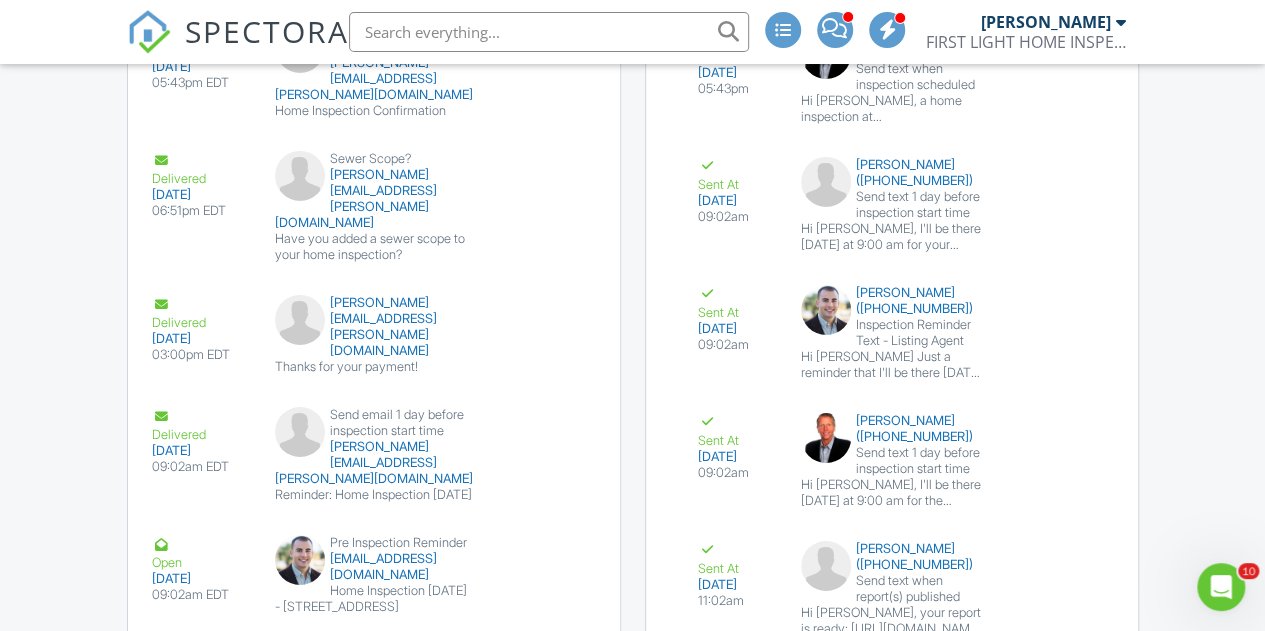 click on "SPECTORA
Brad Russell
FIRST LIGHT HOME INSPECTIONS
Role:
Inspector
Dashboard
New Inspection
Inspections
Calendar
Template Editor
Contacts
Automations
Team
Metrics
Payments
Data Exports
Billing
Conversations
Tasks
Reporting
Advanced
Equipment
Settings
What's New
Sign Out
Dashboard
Templates
Contacts
Metrics
Automations
Settings
Inspections
Support Center
Inspection Details
Client View
More
Property Details
Reschedule
Reorder / Copy
Share
Cancel
Delete
Print Order
Convert to V9
View Change Log" at bounding box center [632, -803] 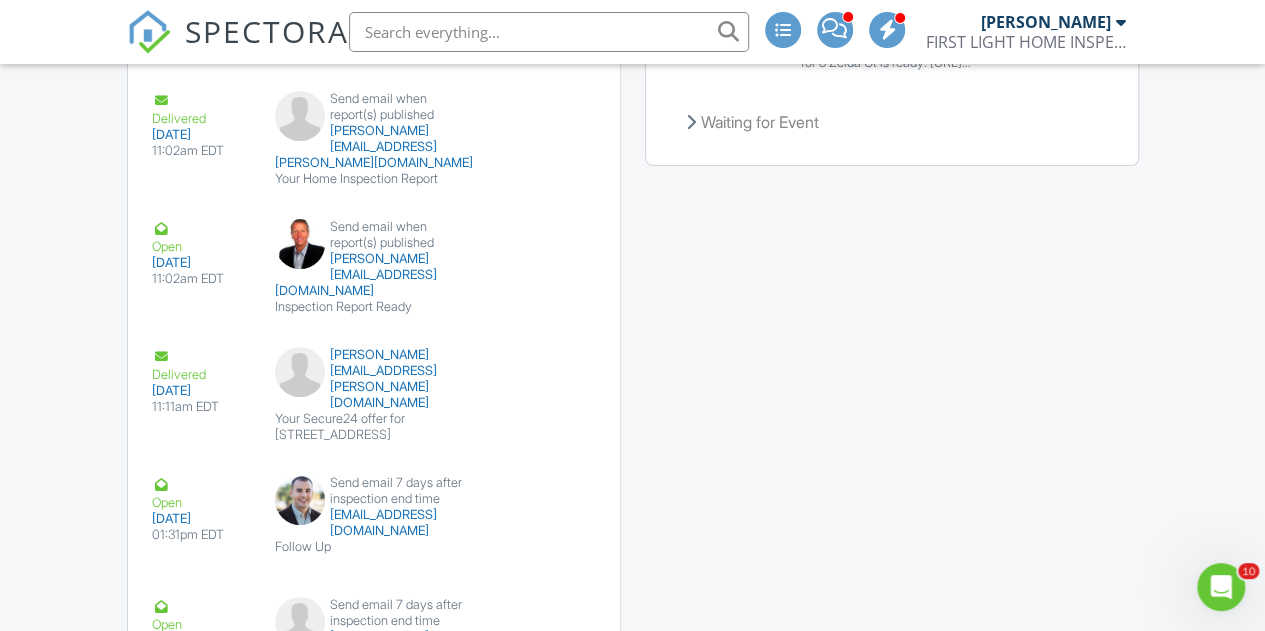 scroll, scrollTop: 4008, scrollLeft: 0, axis: vertical 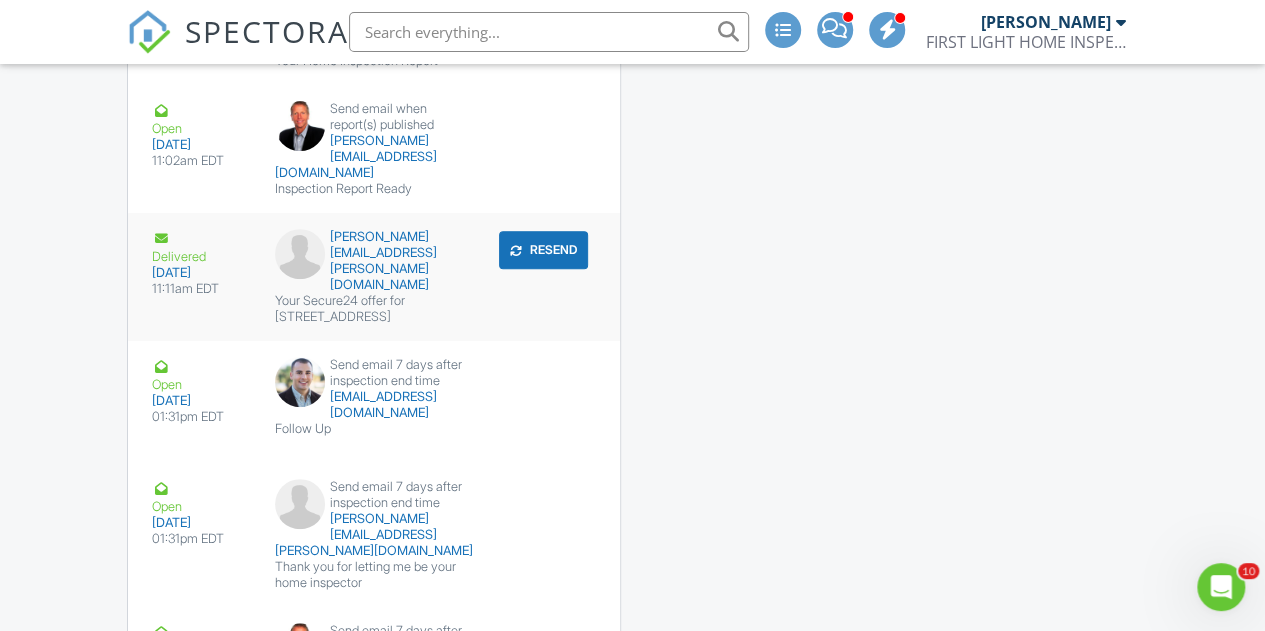 click on "Your Secure24 offer for 8 Zelda Ct, Palm Coast, FL 32164" at bounding box center (374, 309) 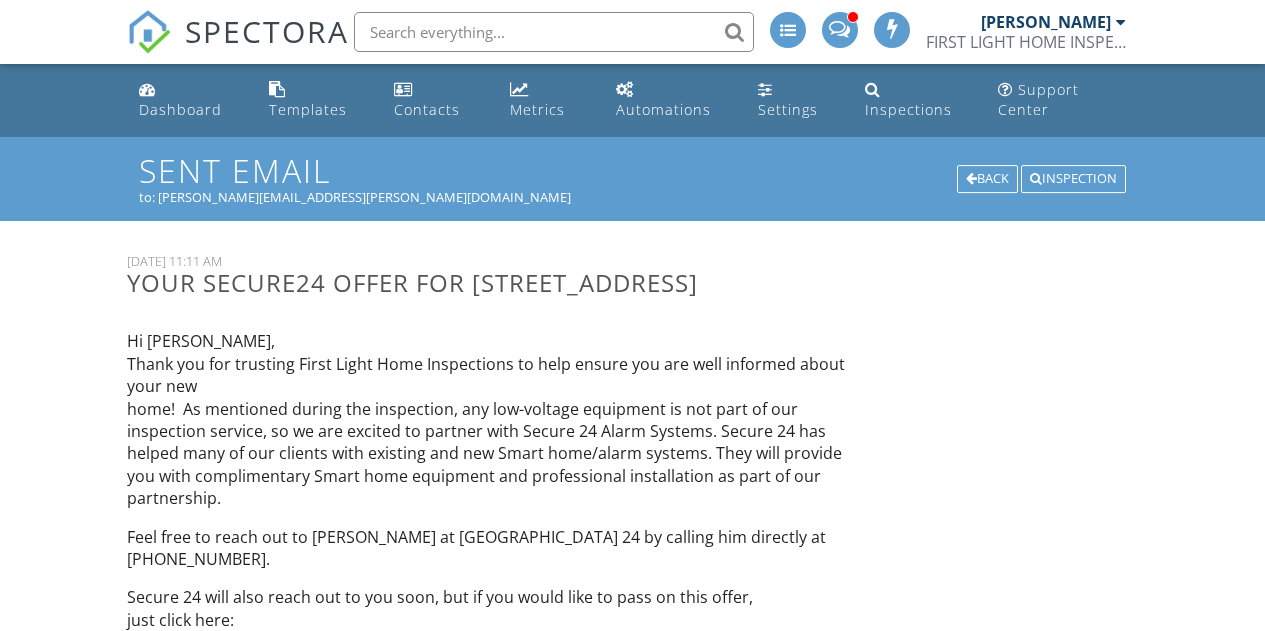 scroll, scrollTop: 0, scrollLeft: 0, axis: both 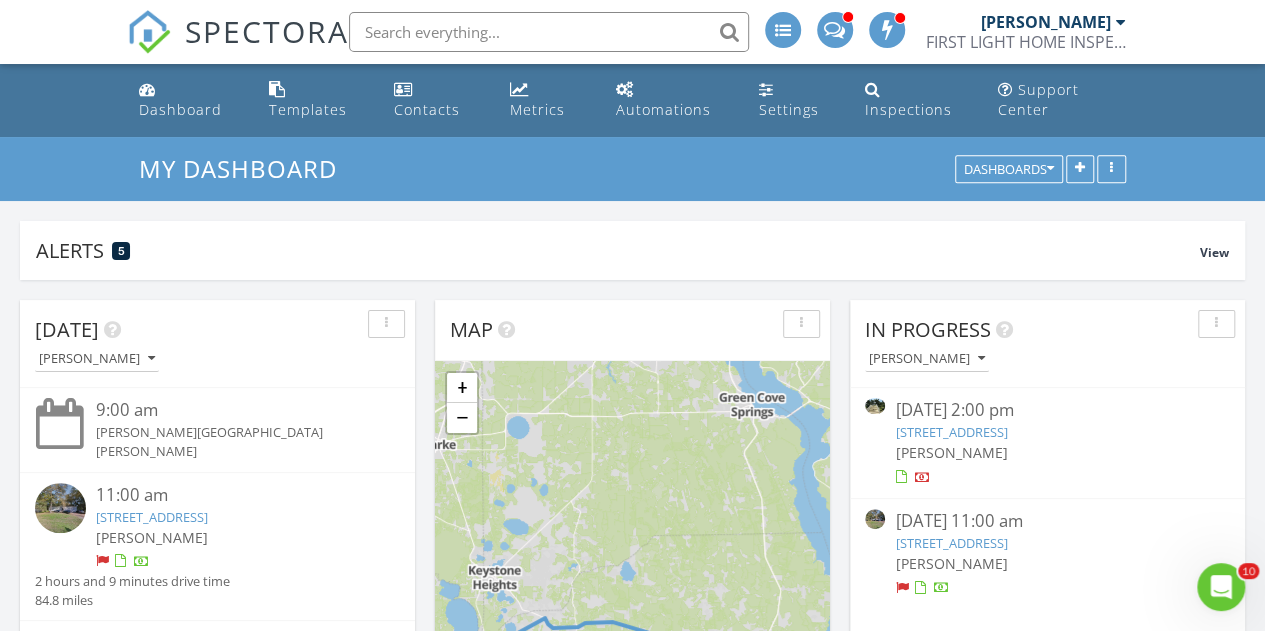 click on "[STREET_ADDRESS]" at bounding box center [951, 543] 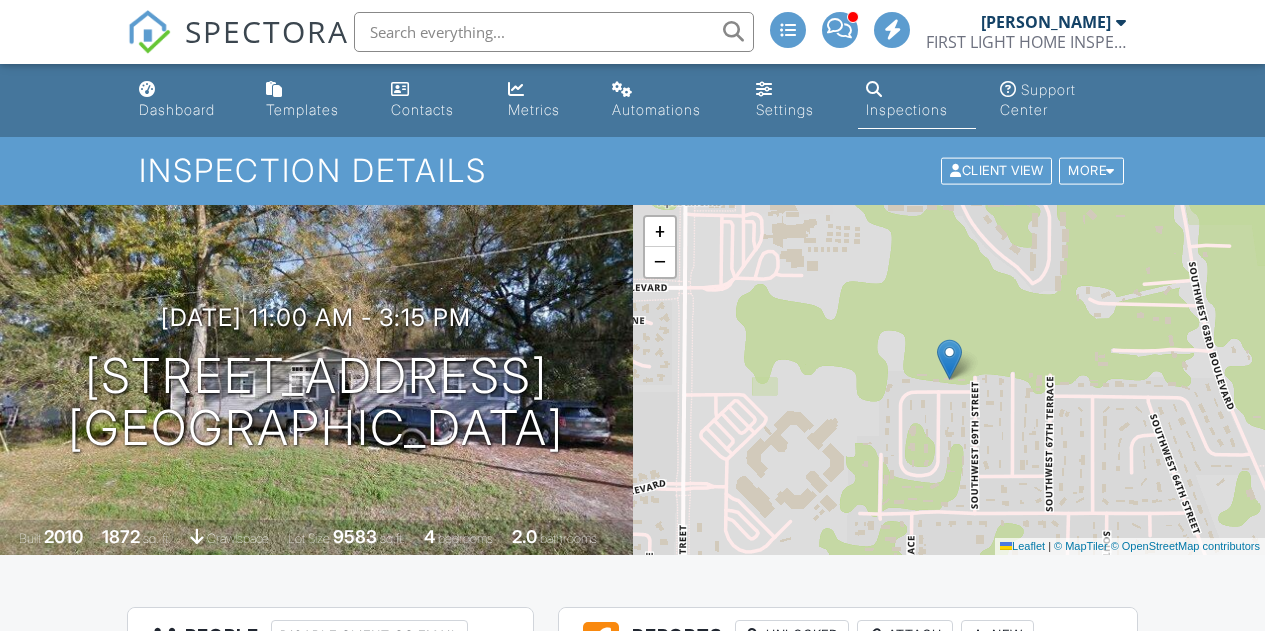 scroll, scrollTop: 0, scrollLeft: 0, axis: both 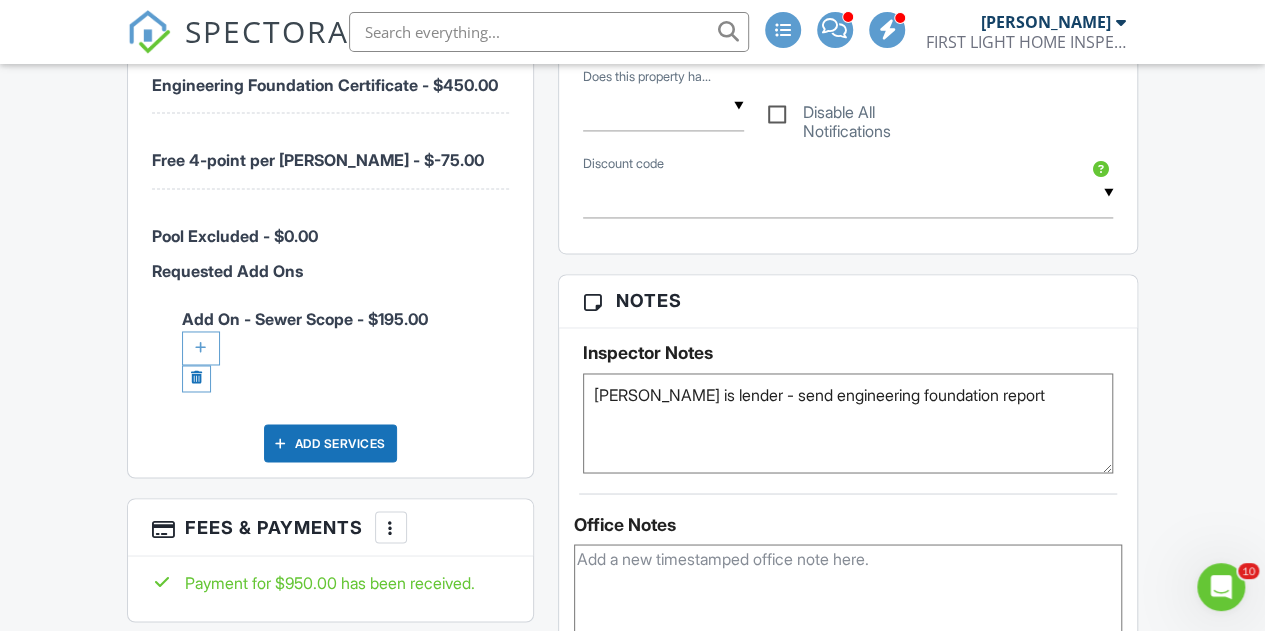 drag, startPoint x: 1273, startPoint y: 72, endPoint x: 1254, endPoint y: 302, distance: 230.78345 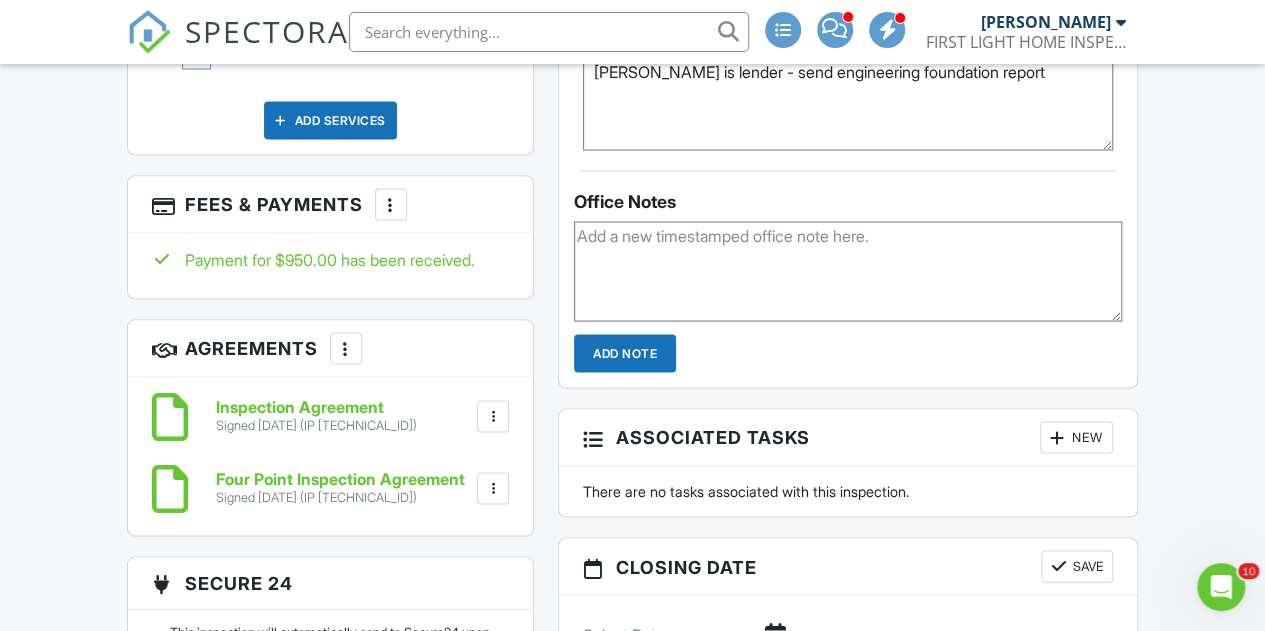 scroll, scrollTop: 1786, scrollLeft: 0, axis: vertical 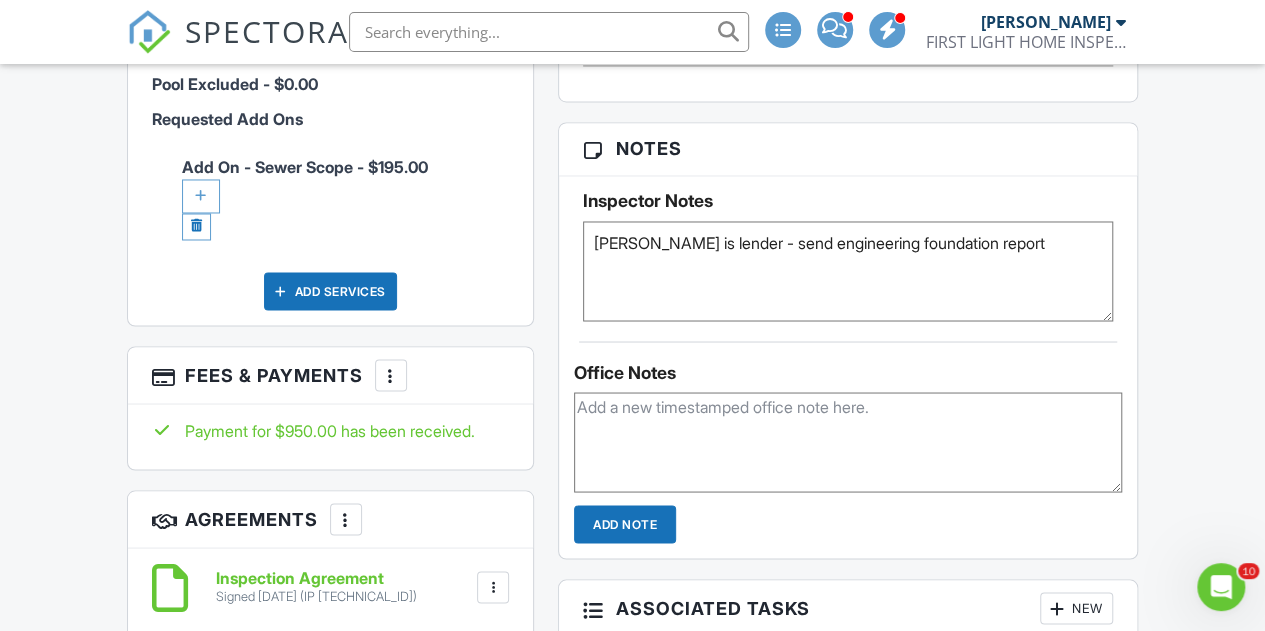 click at bounding box center (391, 375) 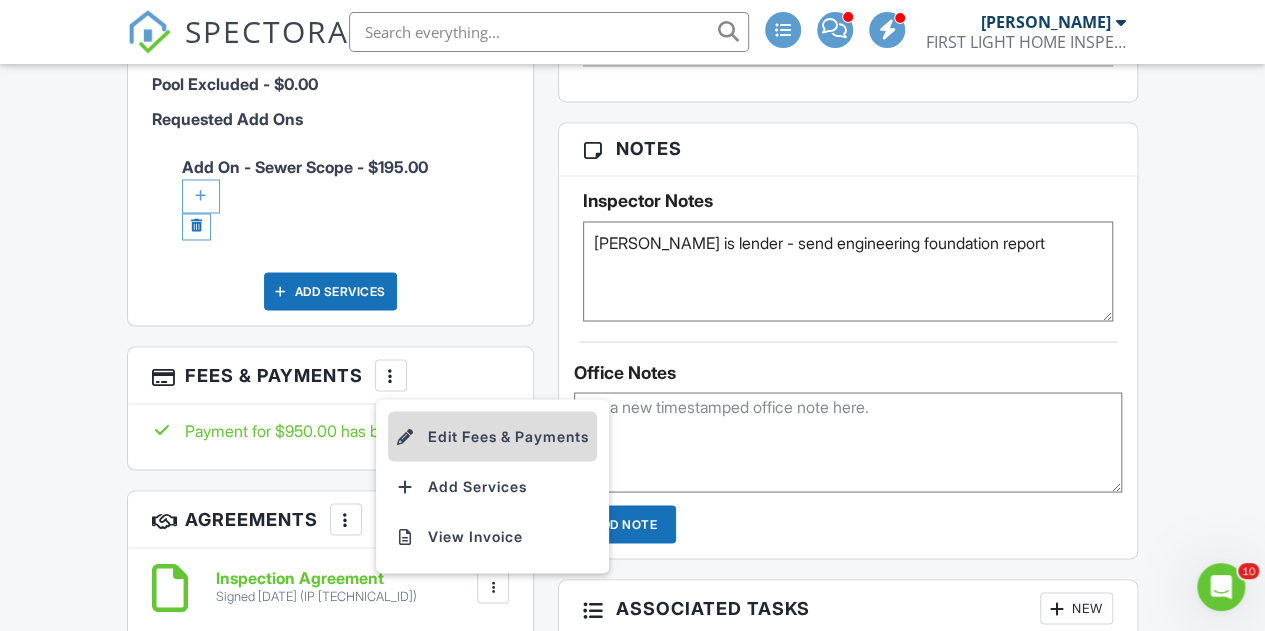 click on "Edit Fees & Payments" at bounding box center [492, 436] 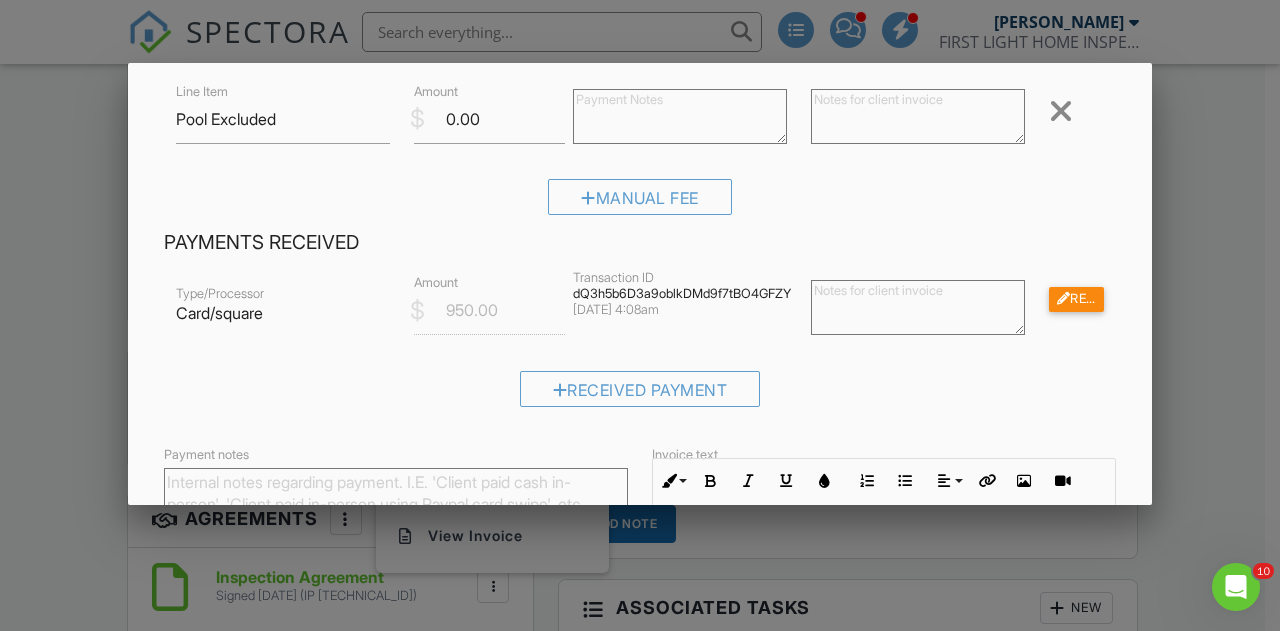 scroll, scrollTop: 525, scrollLeft: 0, axis: vertical 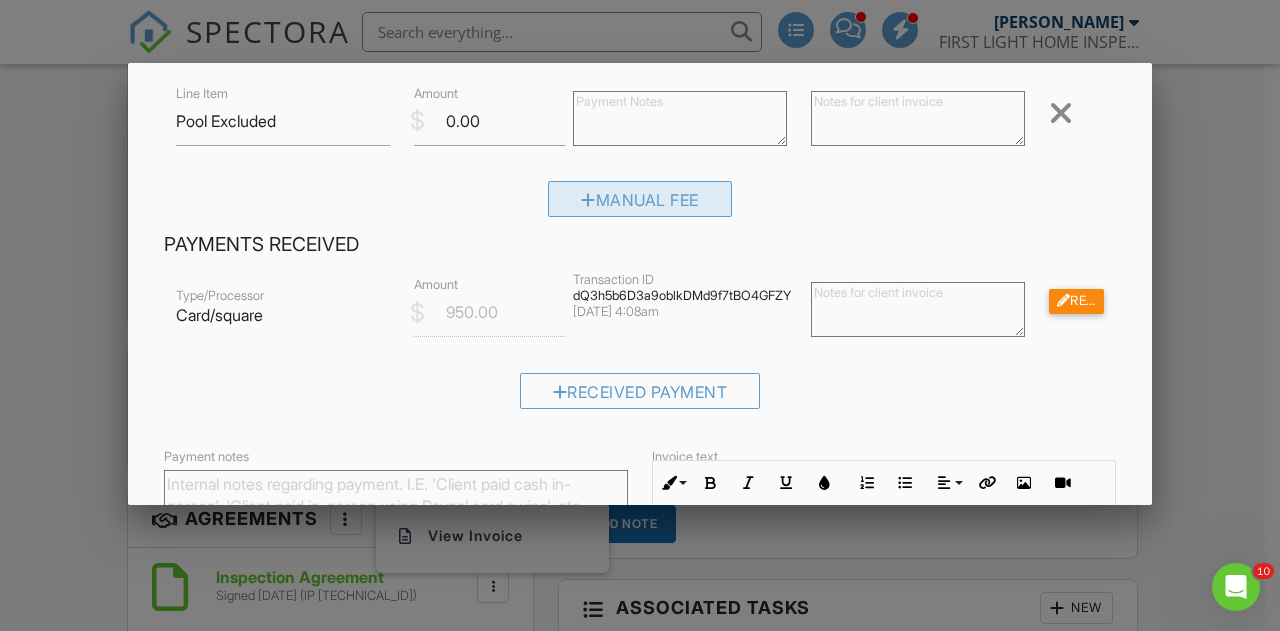 click on "Manual Fee" at bounding box center [640, 199] 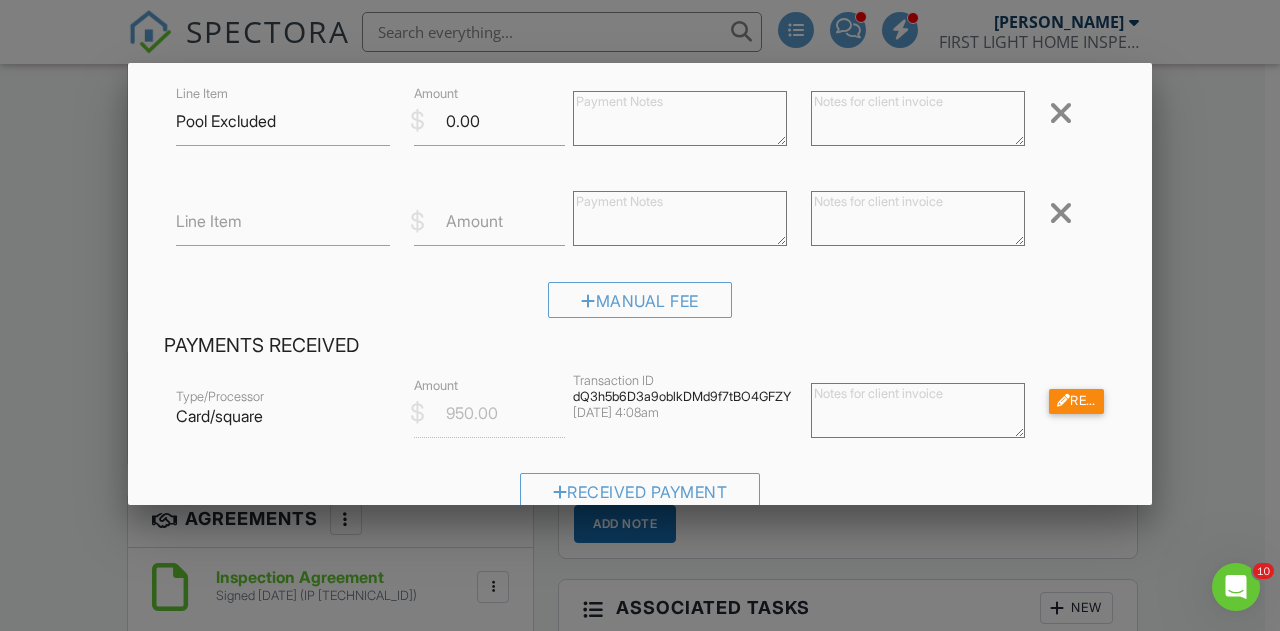 click on "Line Item" at bounding box center [209, 221] 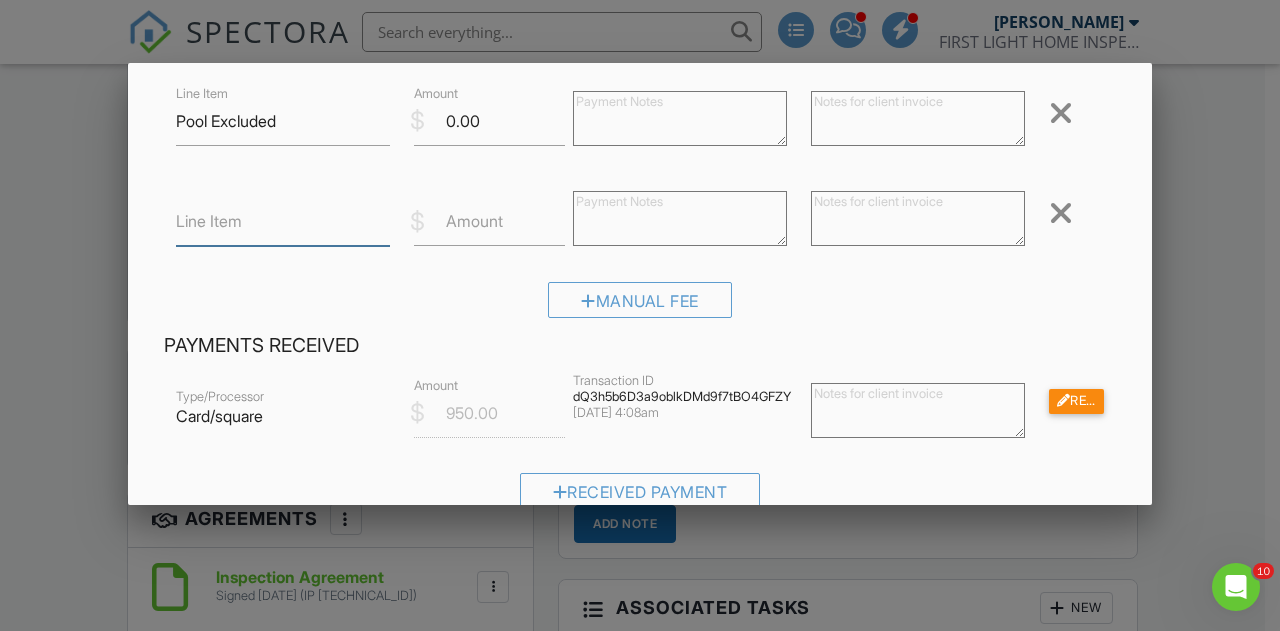 click on "Line Item" at bounding box center (283, 221) 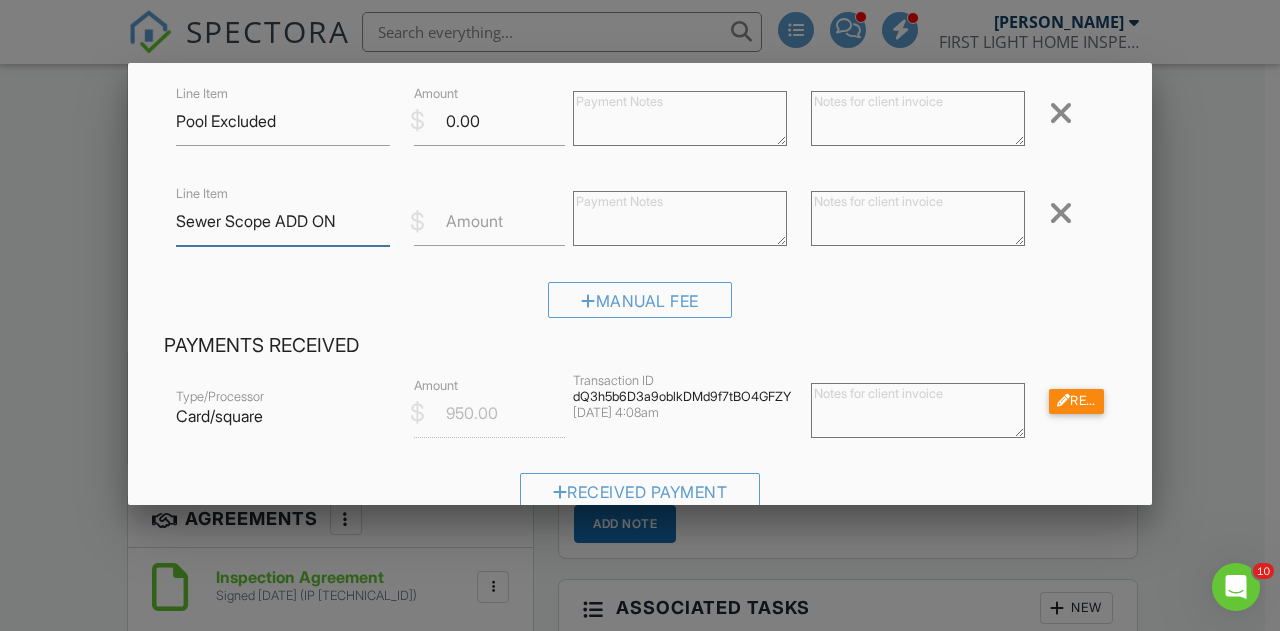 type on "Sewer Scope ADD ON" 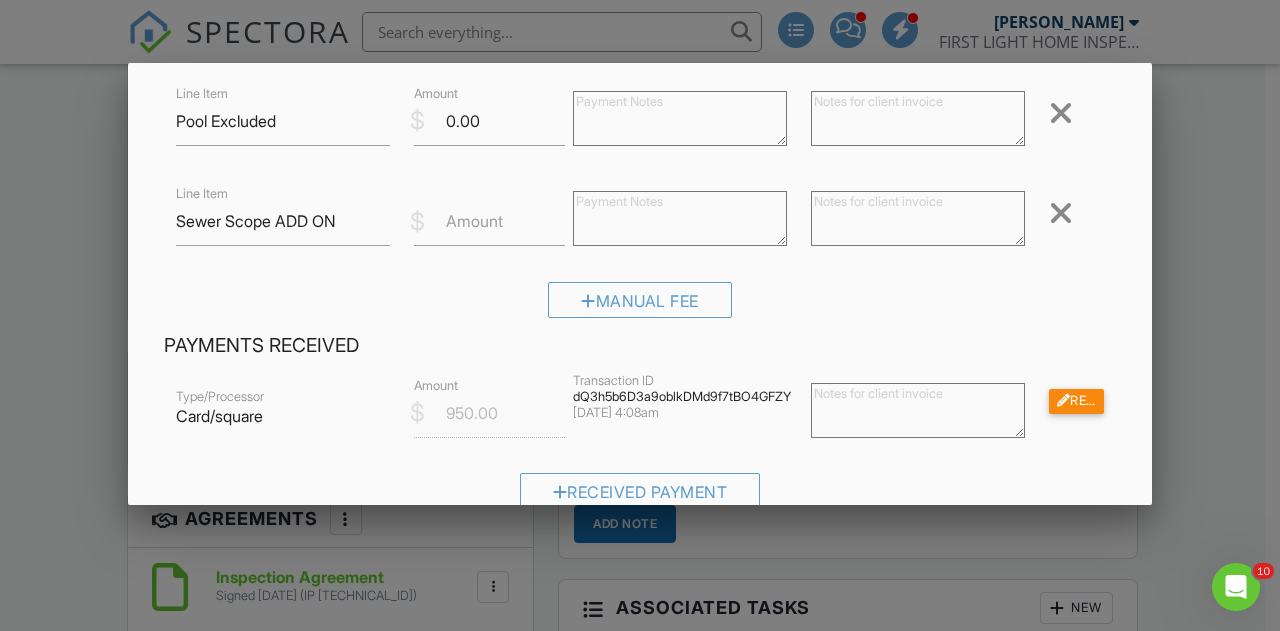 click on "Amount" at bounding box center [474, 221] 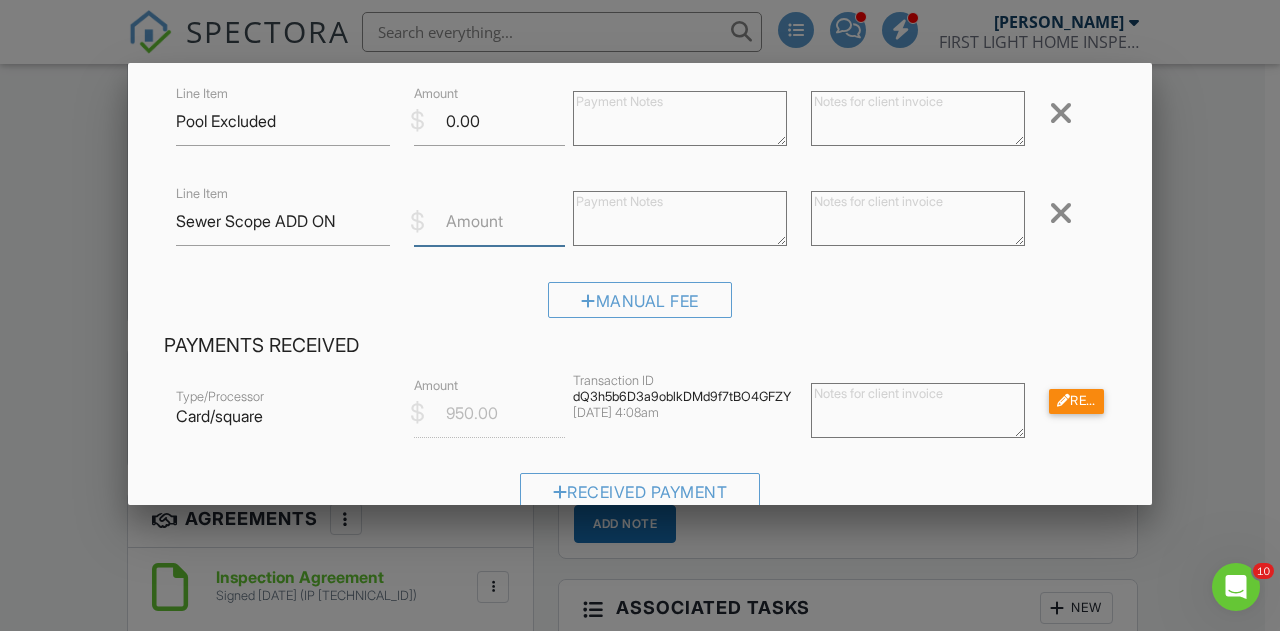 click on "Amount" at bounding box center [489, 221] 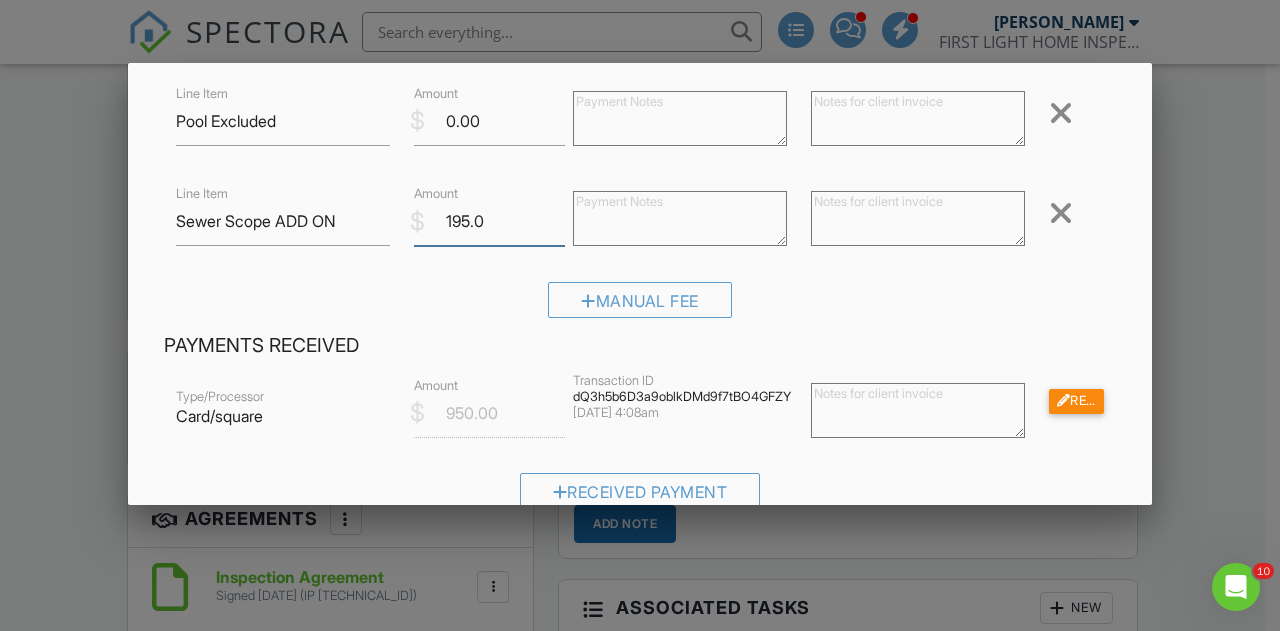 type on "195.0" 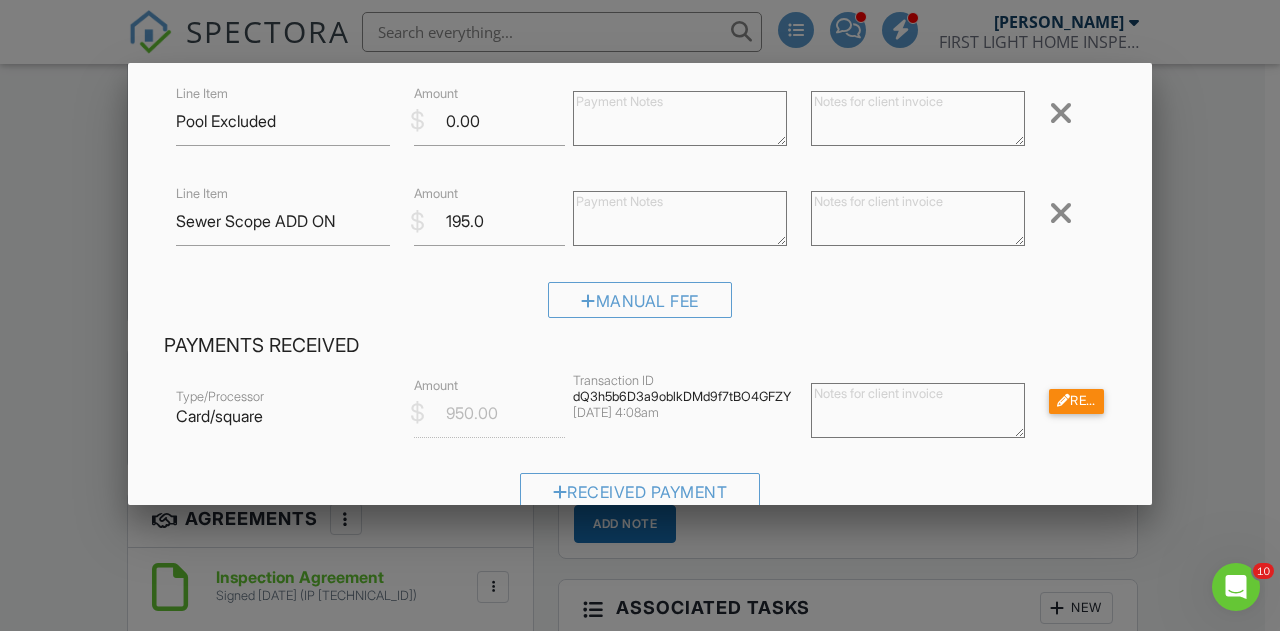 click on "Manual Fee" at bounding box center (640, 307) 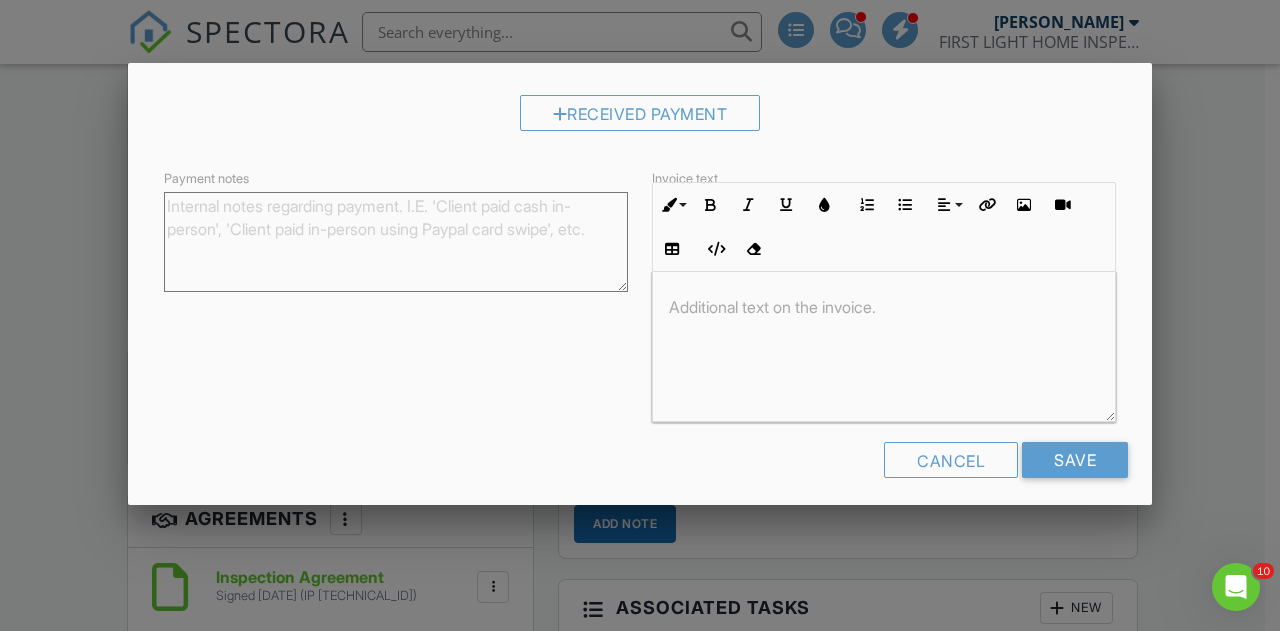 scroll, scrollTop: 916, scrollLeft: 0, axis: vertical 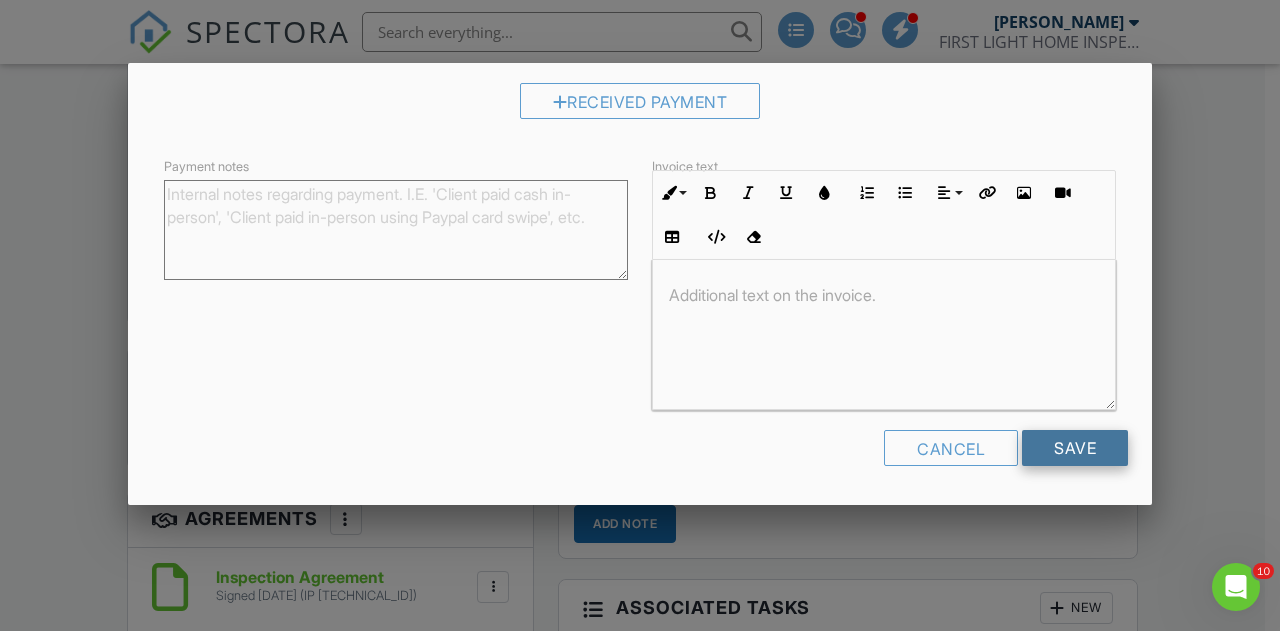 click on "Save" at bounding box center (1075, 448) 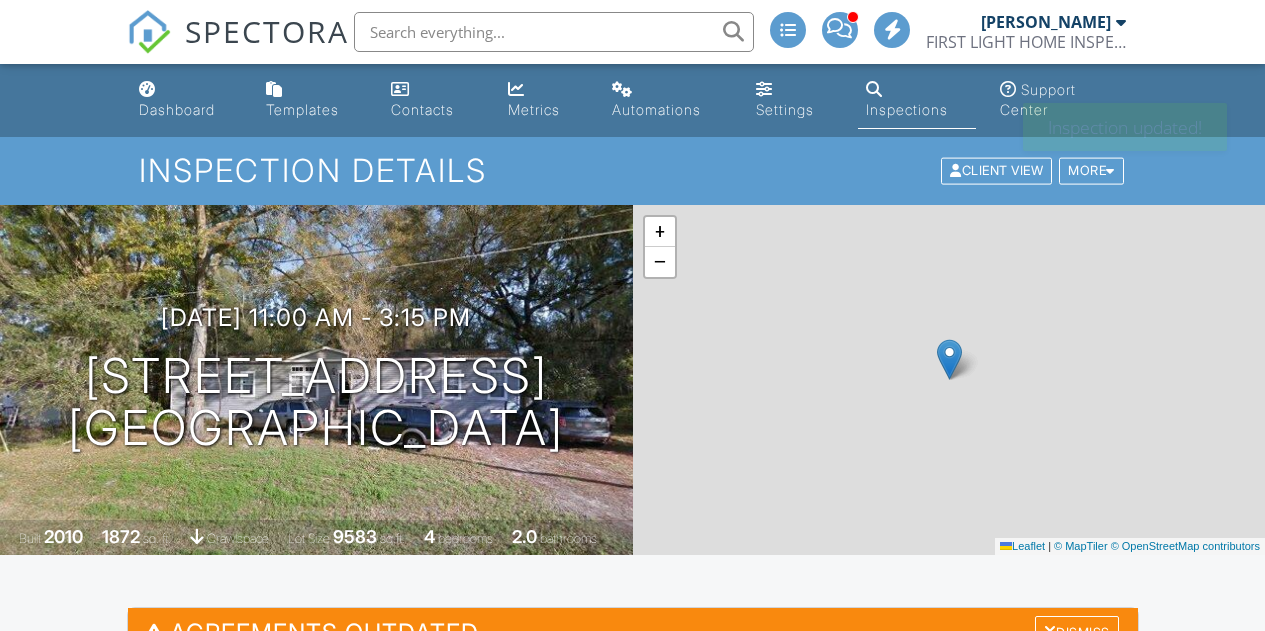 scroll, scrollTop: 0, scrollLeft: 0, axis: both 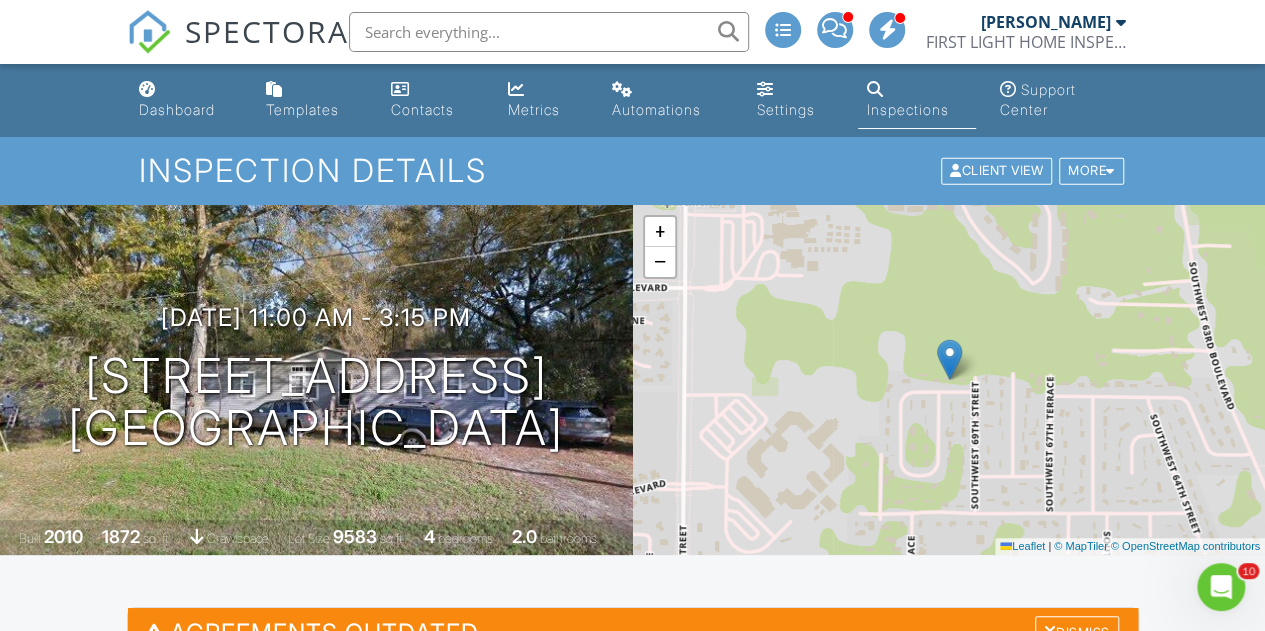 click on "SPECTORA" at bounding box center [267, 31] 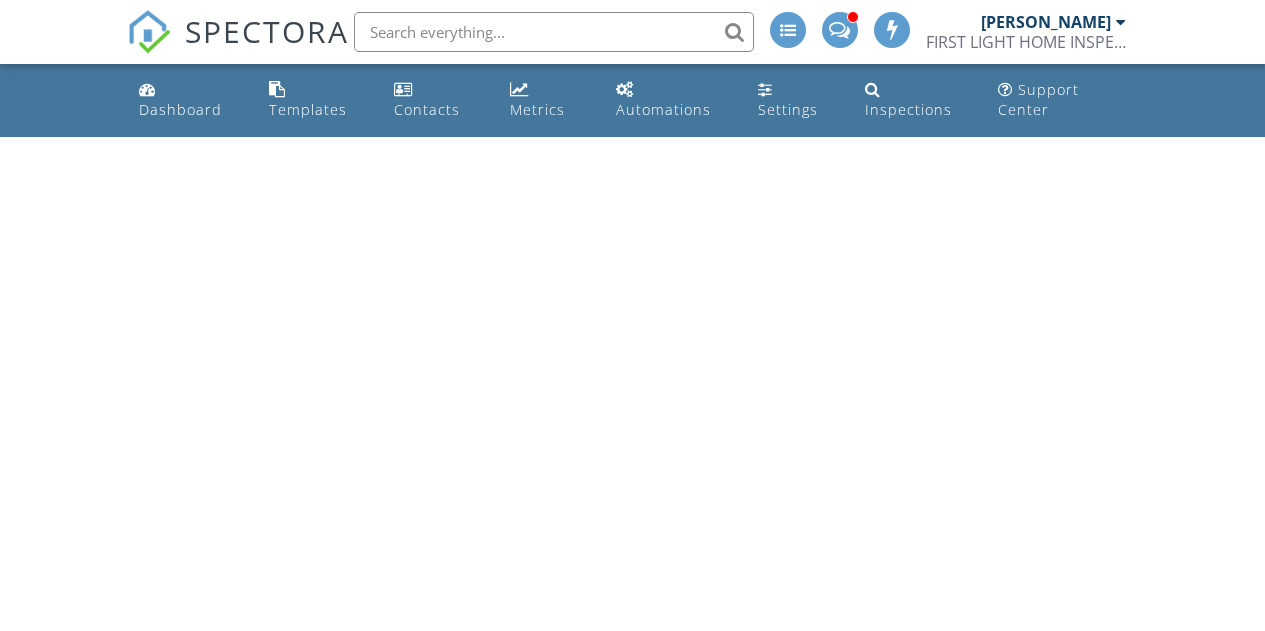 scroll, scrollTop: 0, scrollLeft: 0, axis: both 